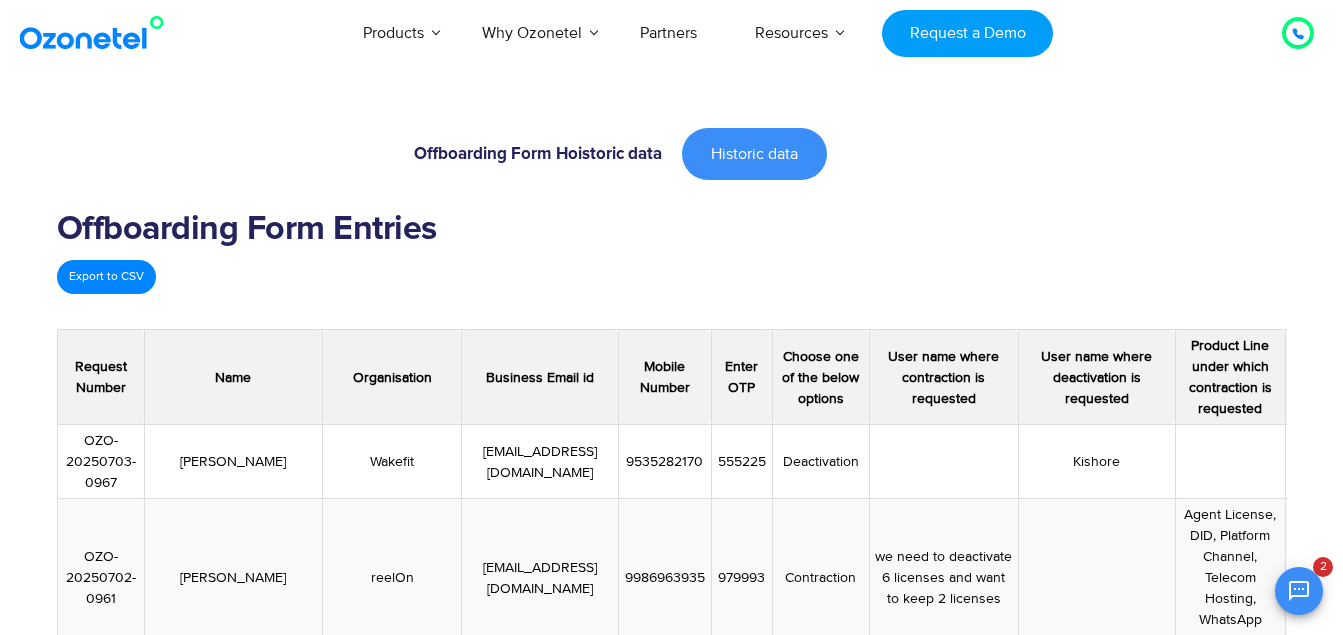 scroll, scrollTop: 145, scrollLeft: 0, axis: vertical 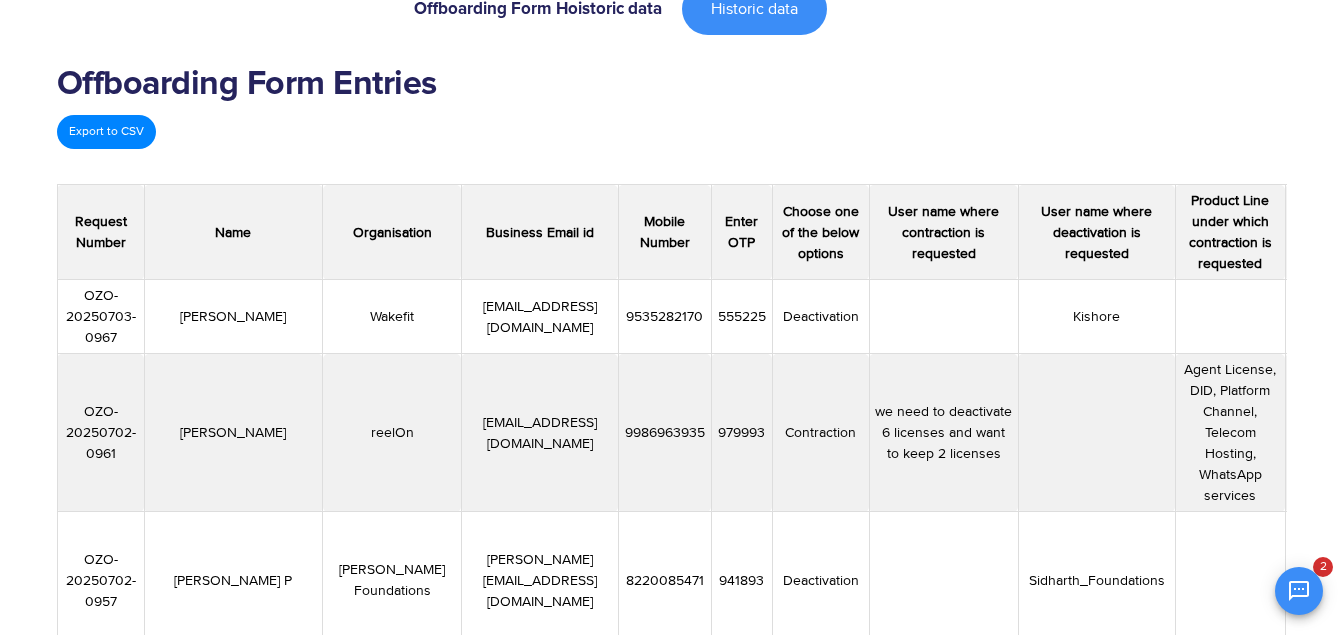click on "reelOn" at bounding box center (392, 433) 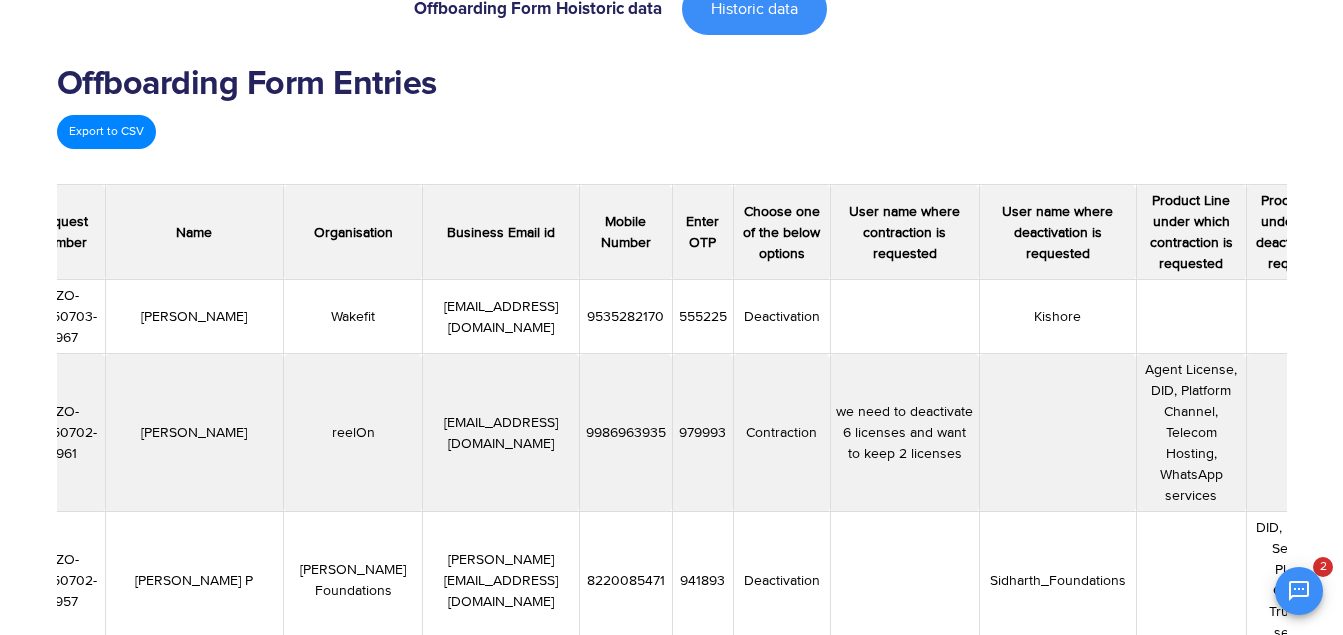 scroll, scrollTop: 0, scrollLeft: 40, axis: horizontal 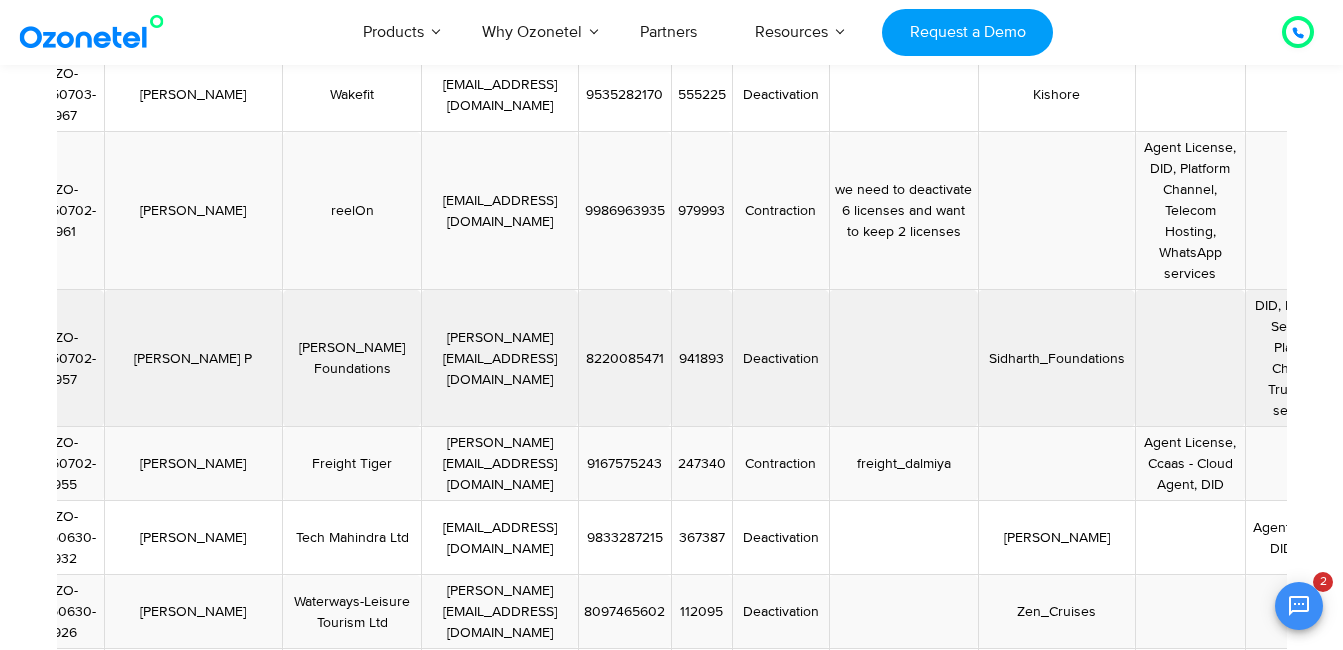 click on "941893" at bounding box center (701, 358) 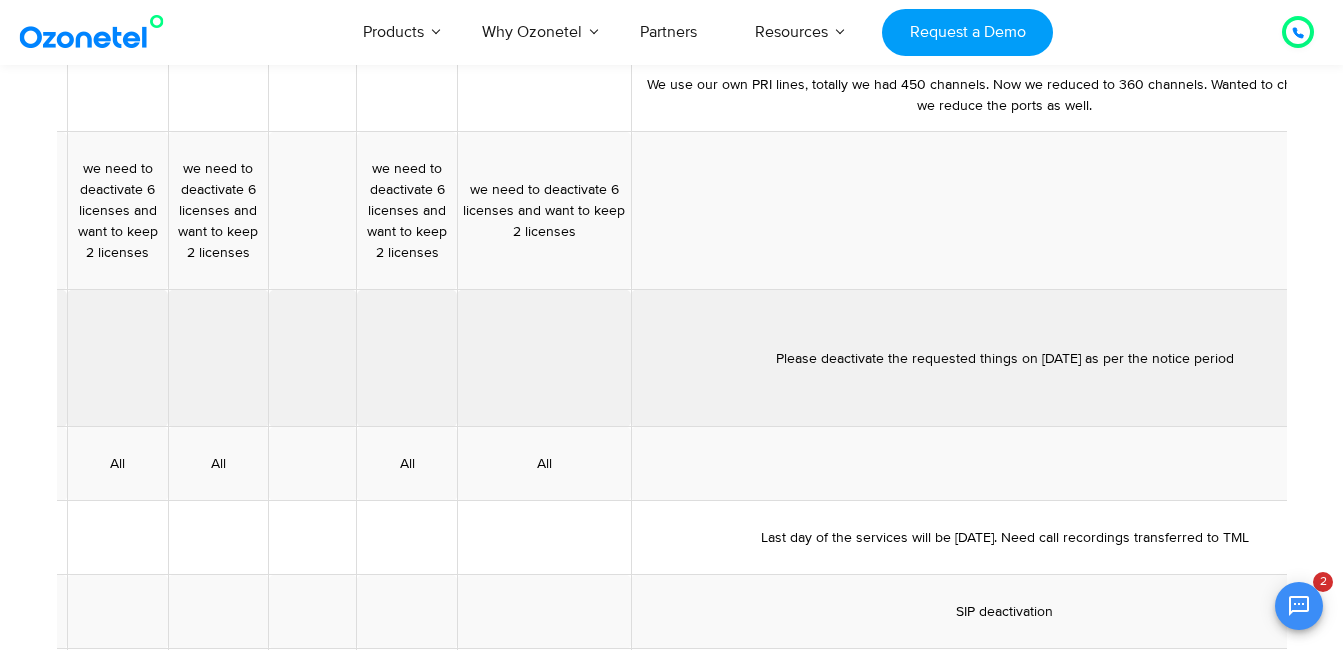 scroll, scrollTop: 0, scrollLeft: 1520, axis: horizontal 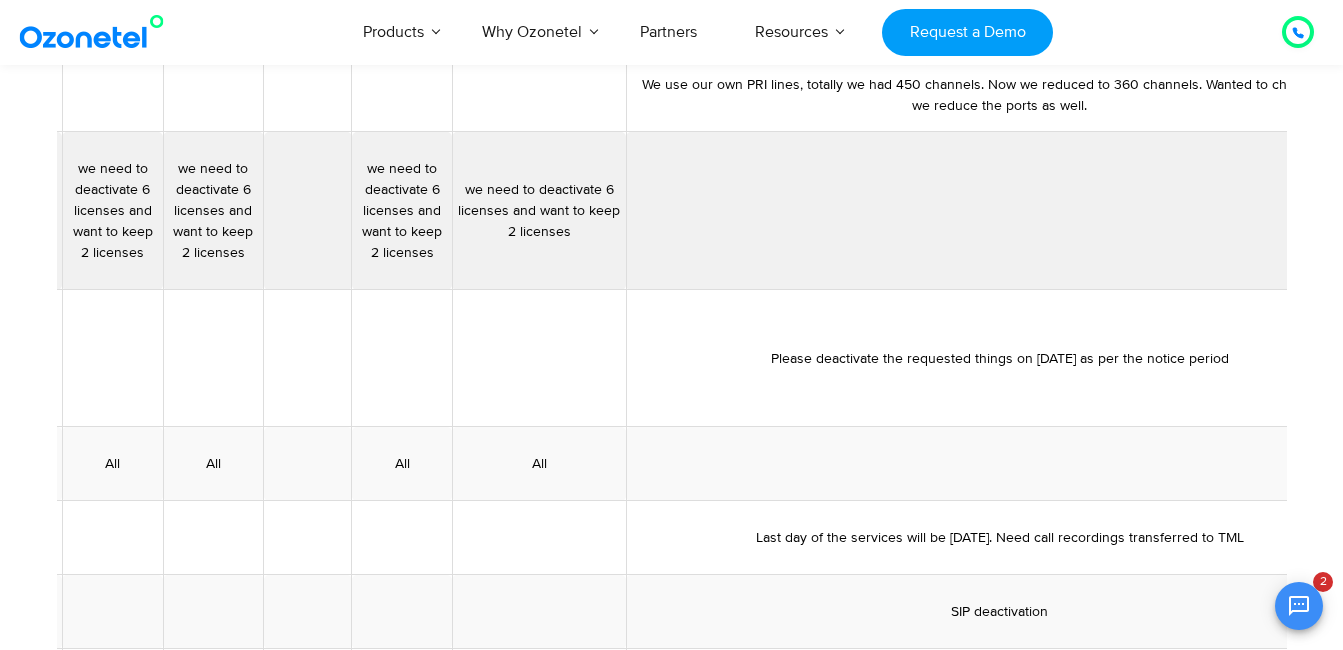 click on "we need to deactivate 6 licenses and want to keep 2 licenses" at bounding box center [539, 211] 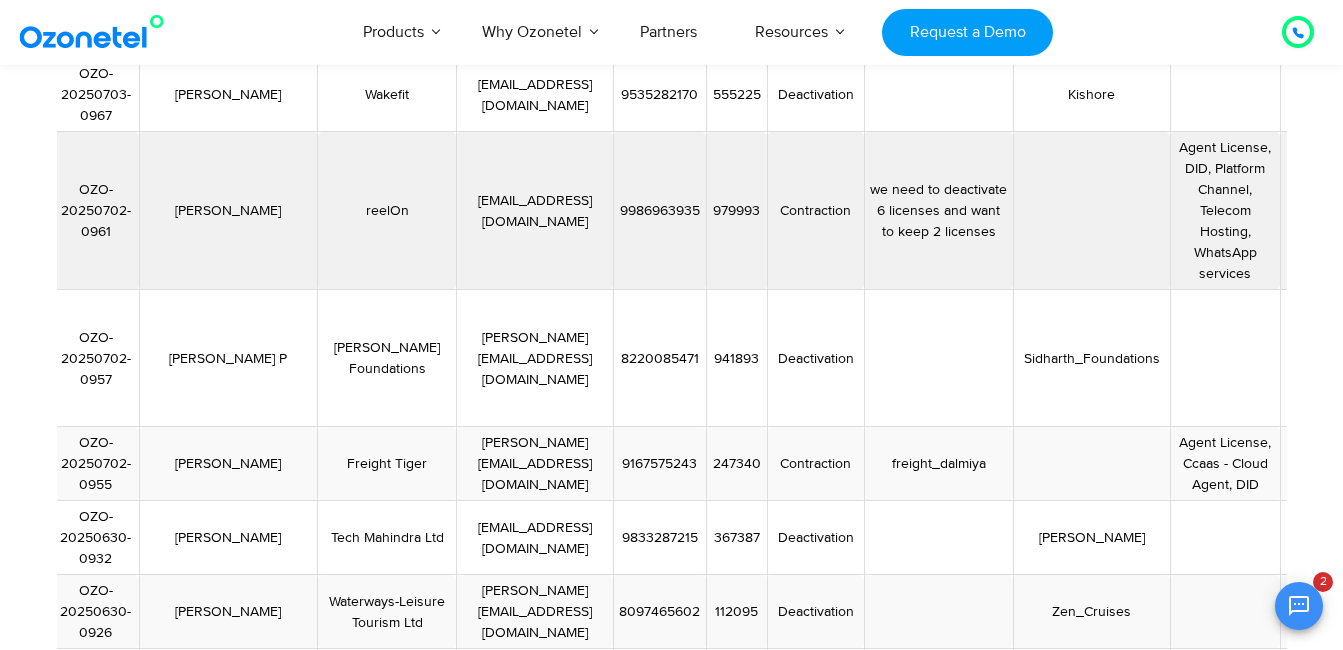 scroll, scrollTop: 0, scrollLeft: 0, axis: both 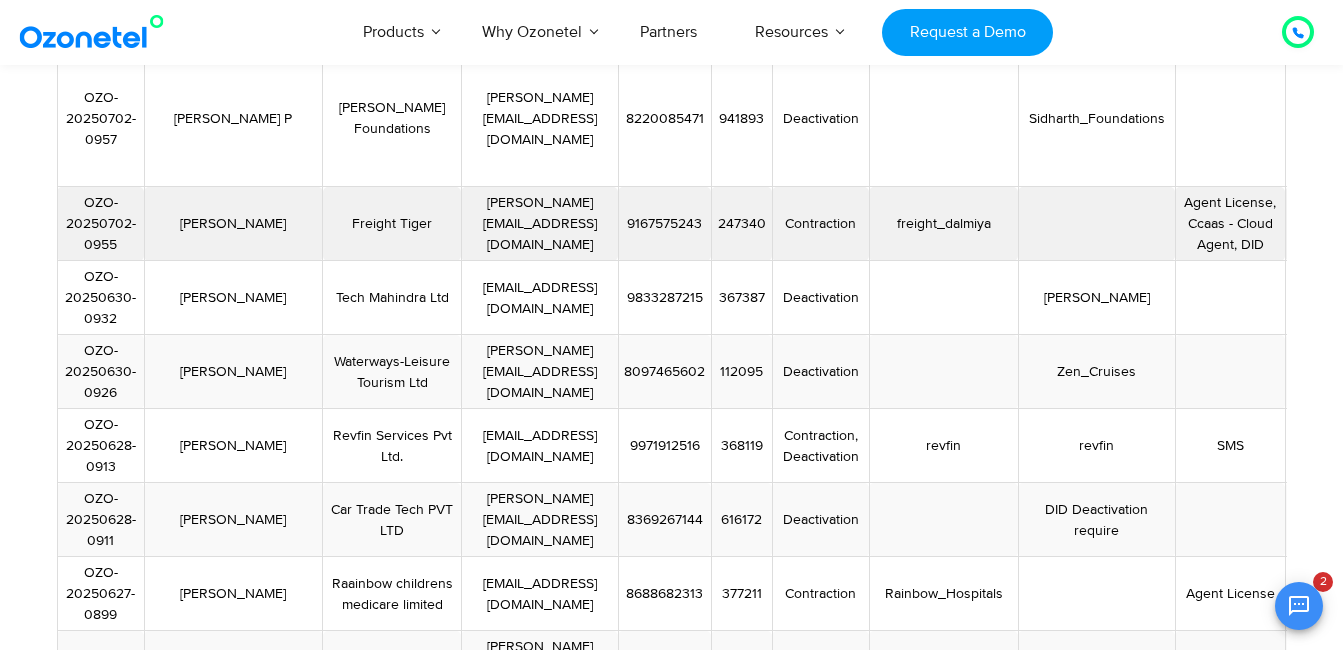 click on "ashlyn.fernandes@freighttiger.com" at bounding box center [539, 224] 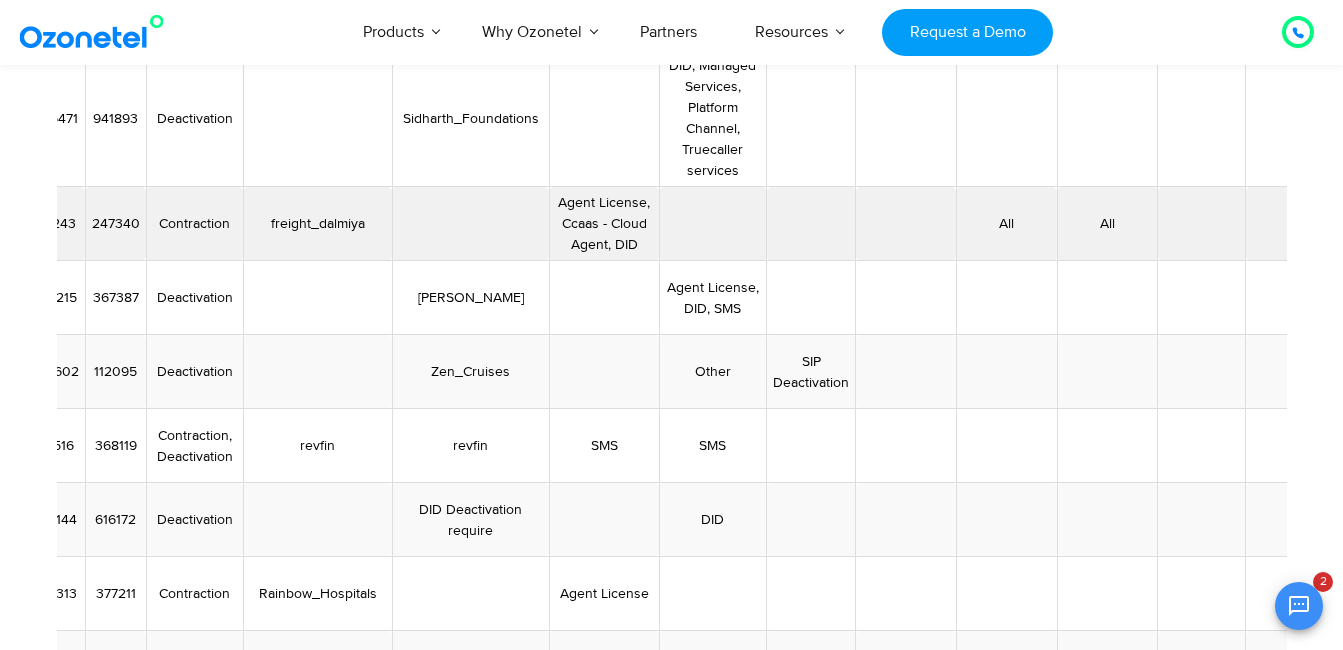 scroll, scrollTop: 0, scrollLeft: 630, axis: horizontal 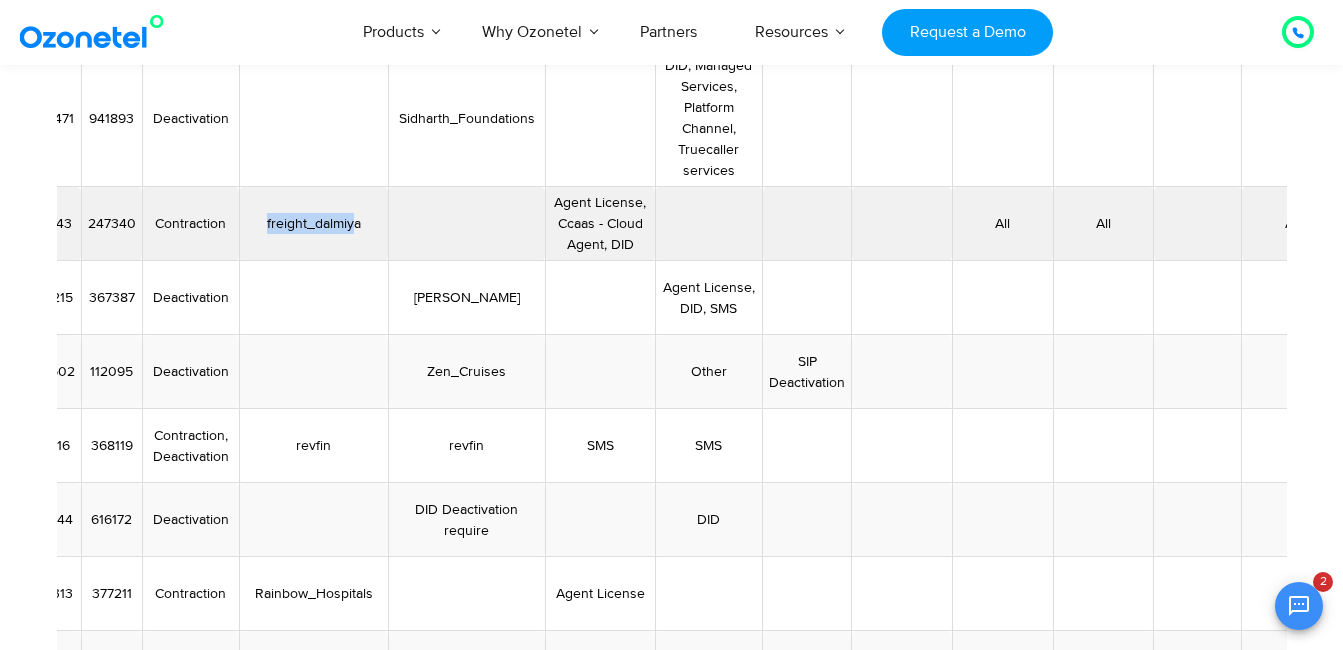 drag, startPoint x: 311, startPoint y: 225, endPoint x: 403, endPoint y: 229, distance: 92.086914 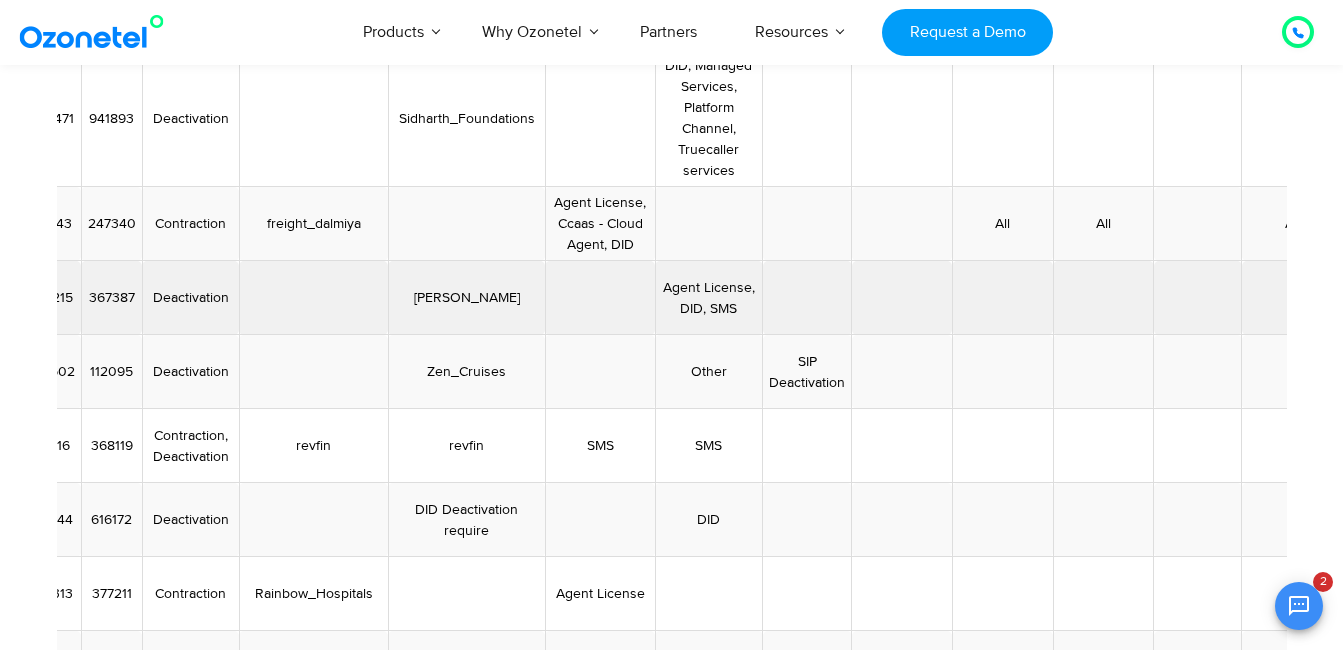 drag, startPoint x: 403, startPoint y: 229, endPoint x: 415, endPoint y: 270, distance: 42.72002 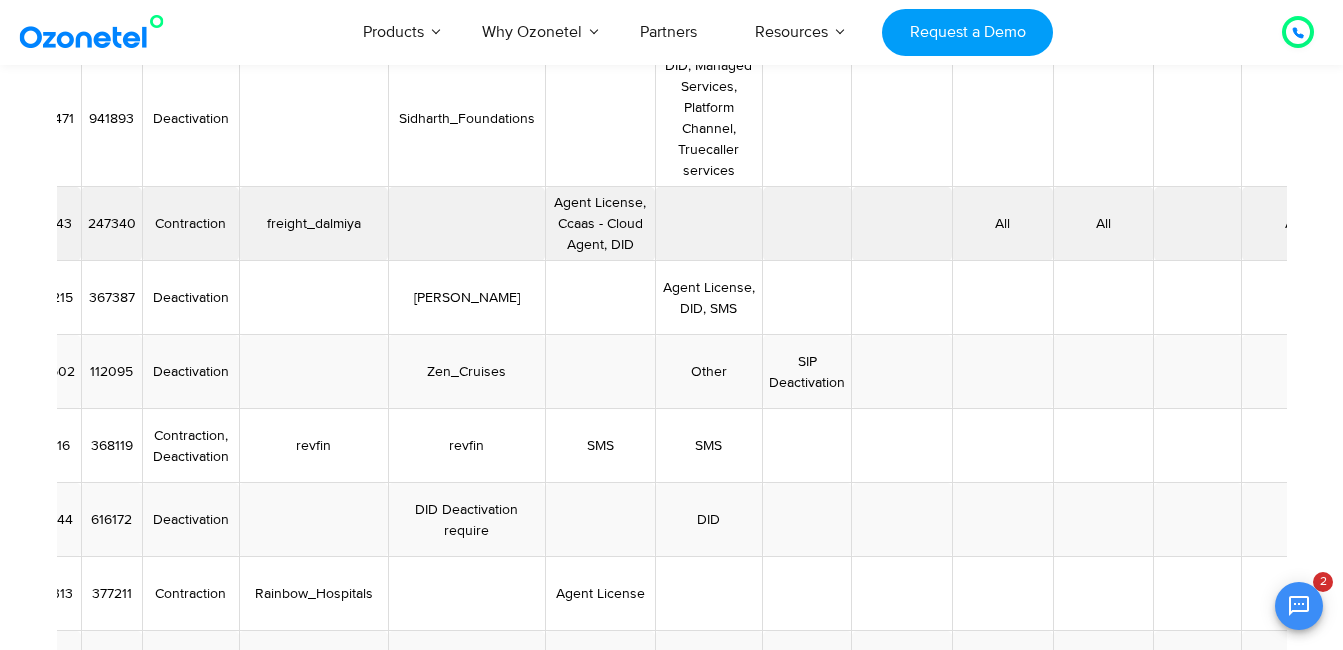 click on "freight_dalmiya" at bounding box center (313, 224) 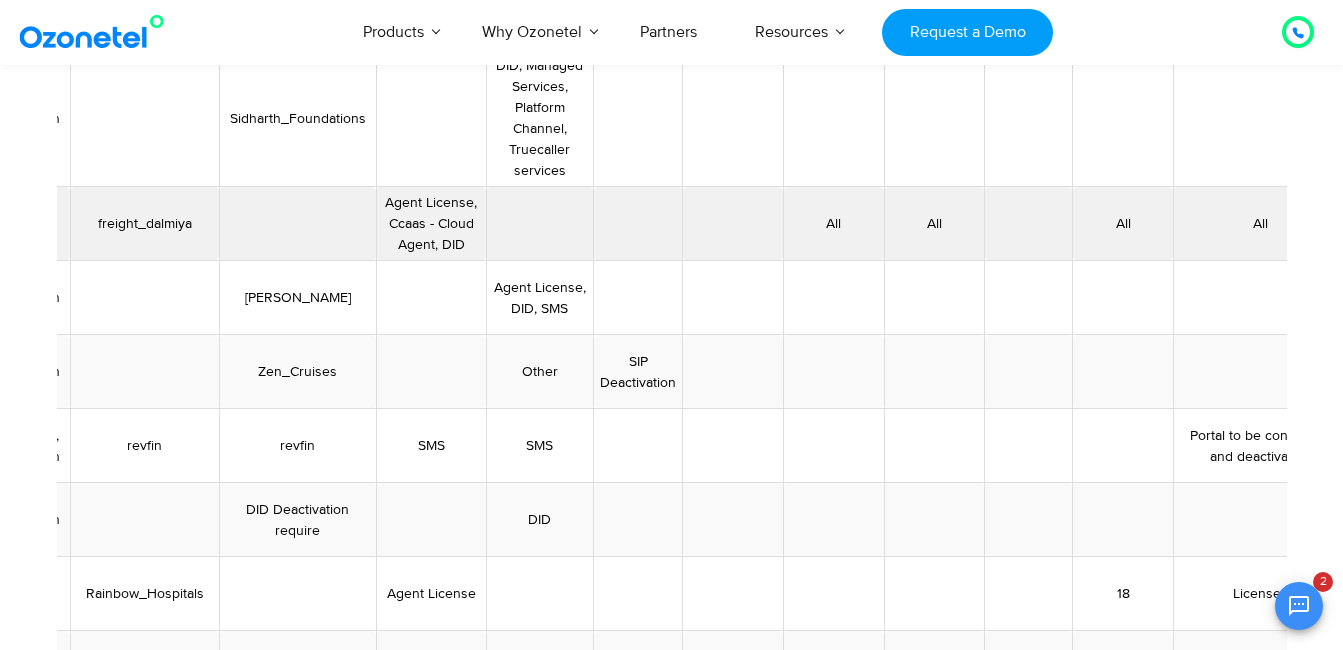 scroll, scrollTop: 0, scrollLeft: 800, axis: horizontal 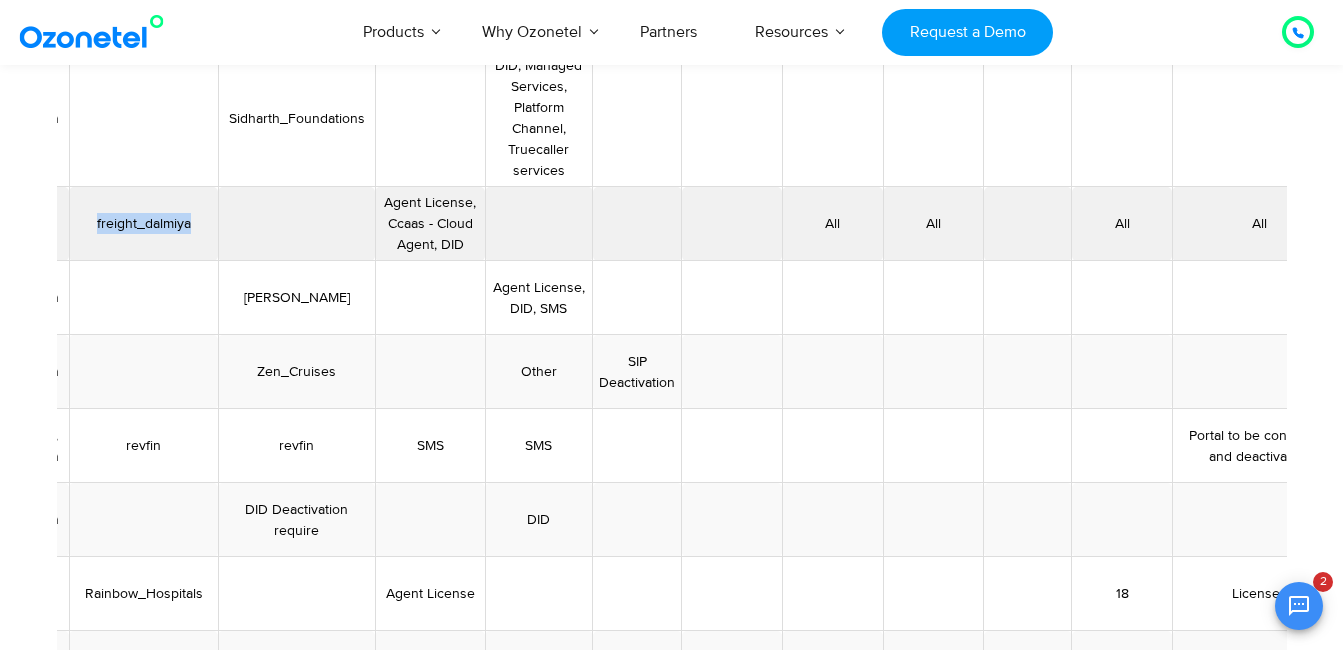drag, startPoint x: 143, startPoint y: 225, endPoint x: 243, endPoint y: 230, distance: 100.12492 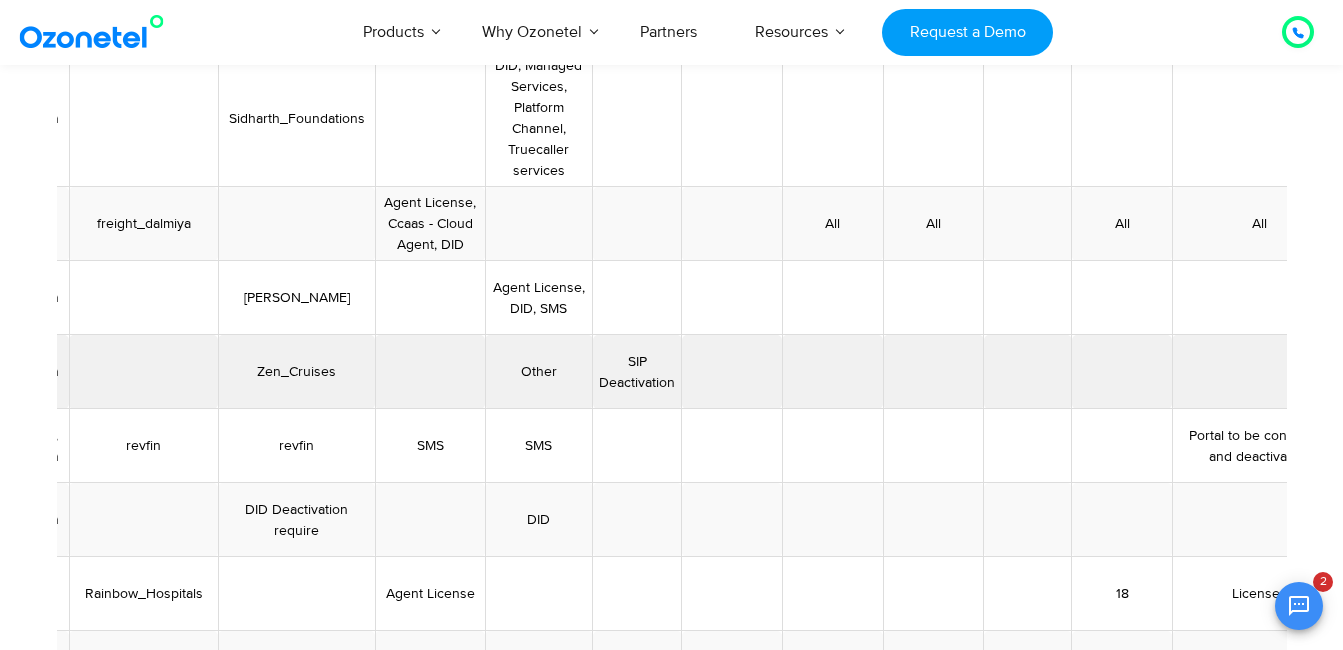 click at bounding box center [430, 372] 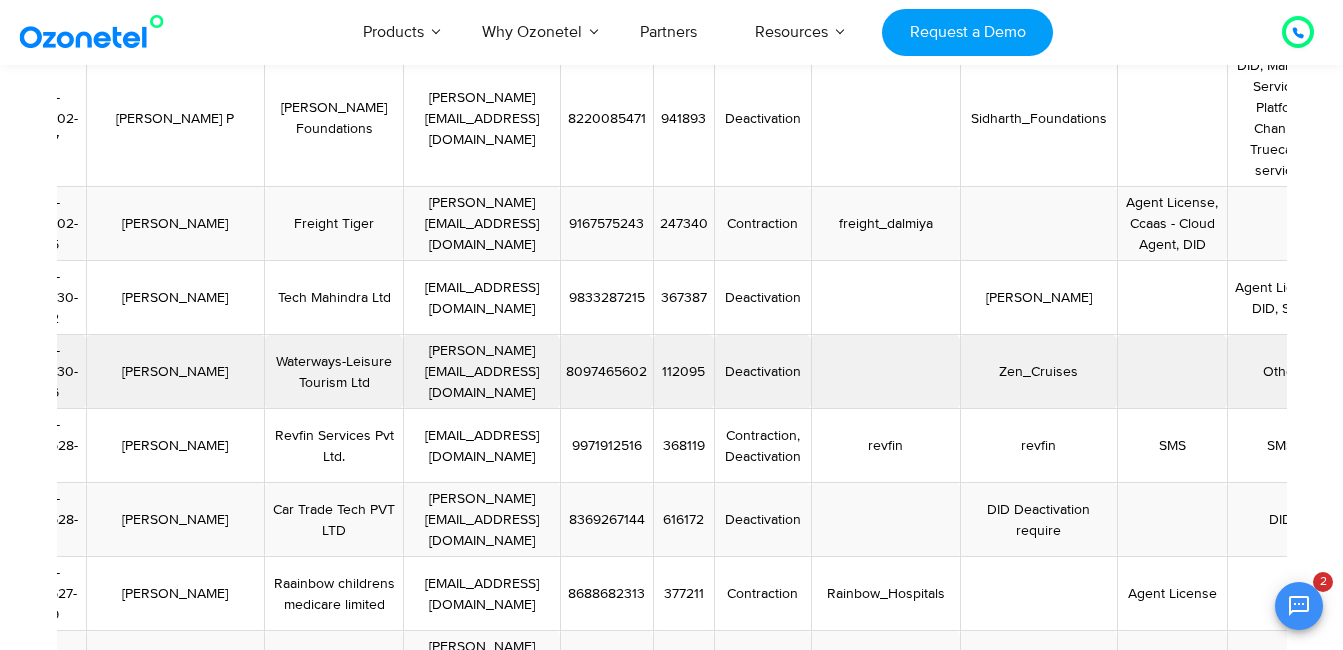 scroll, scrollTop: 0, scrollLeft: 0, axis: both 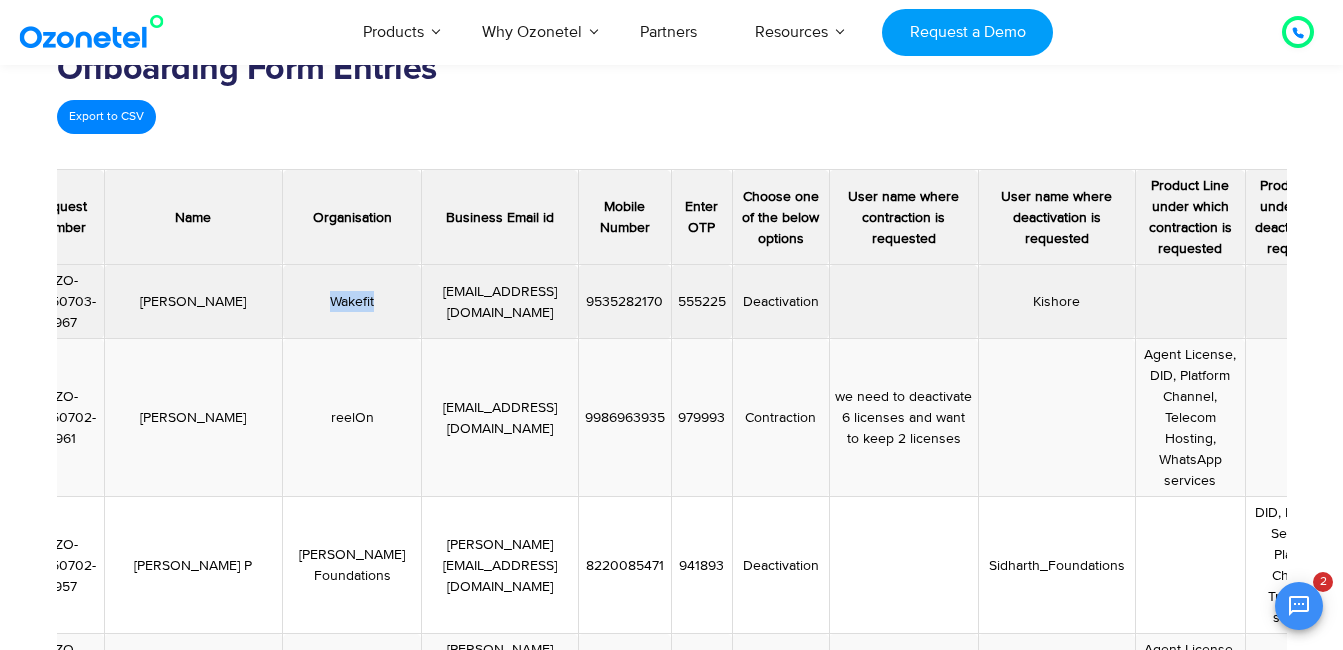 drag, startPoint x: 274, startPoint y: 308, endPoint x: 347, endPoint y: 307, distance: 73.00685 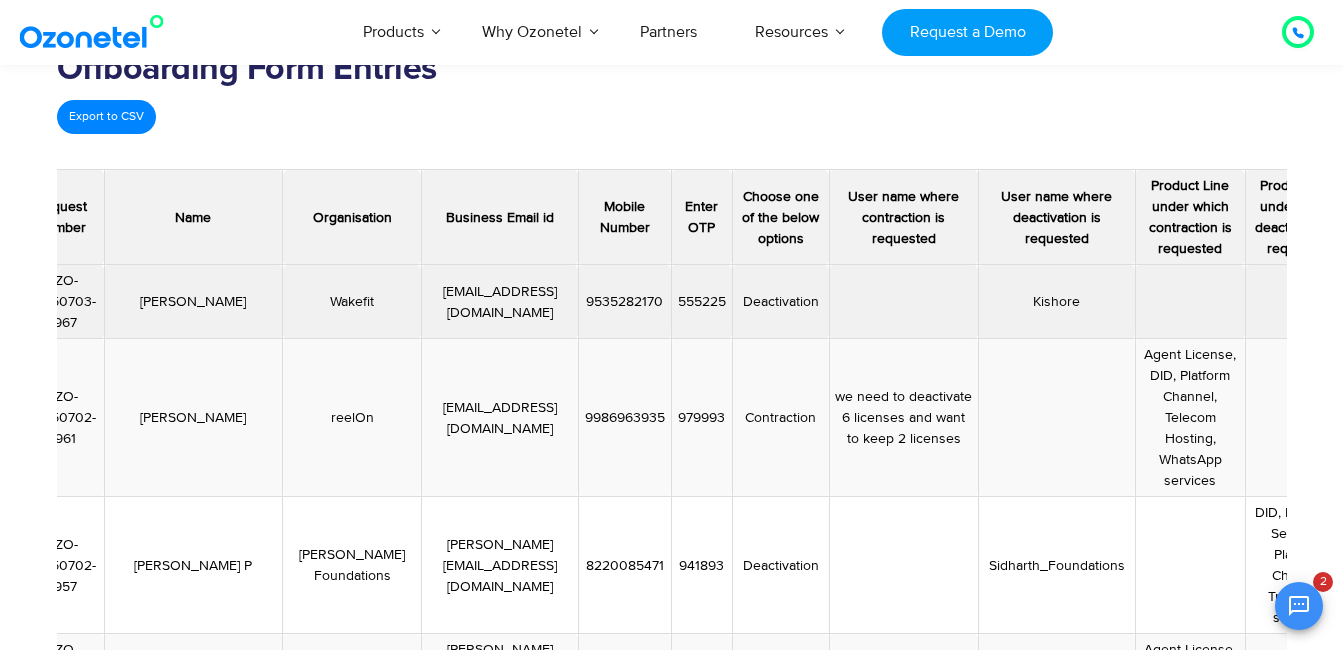 click on "Kishore Kumar S" at bounding box center [193, 302] 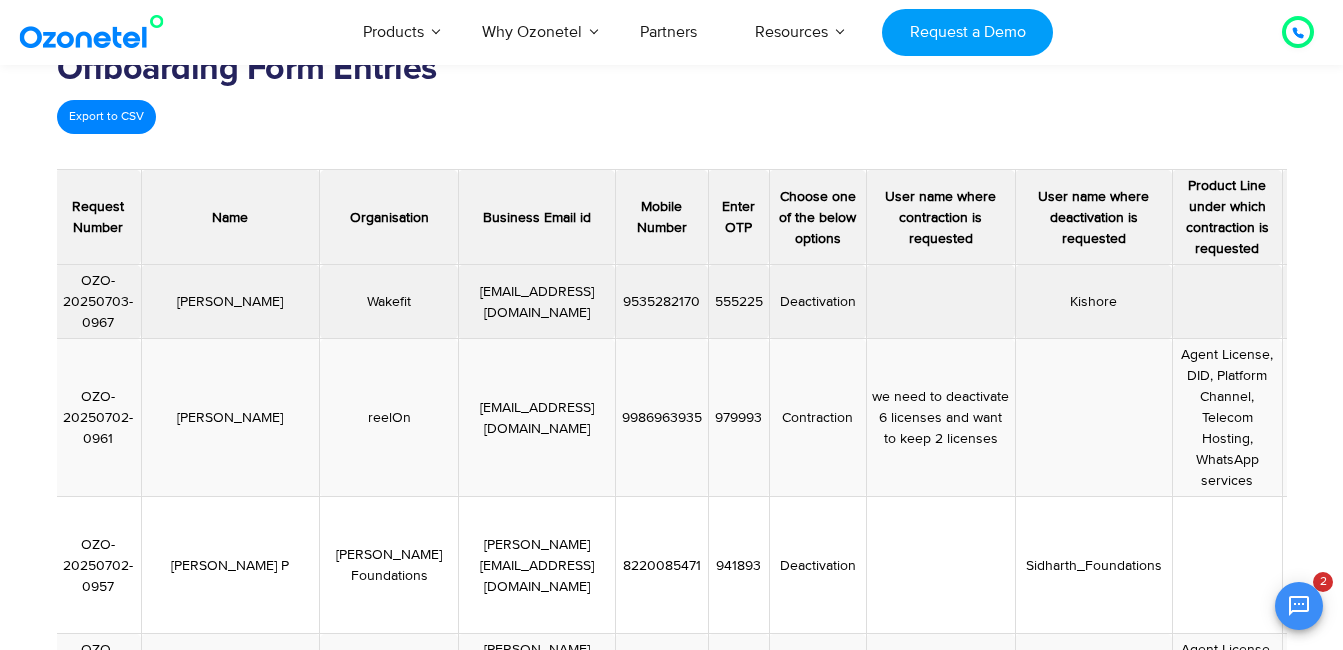 scroll, scrollTop: 0, scrollLeft: 0, axis: both 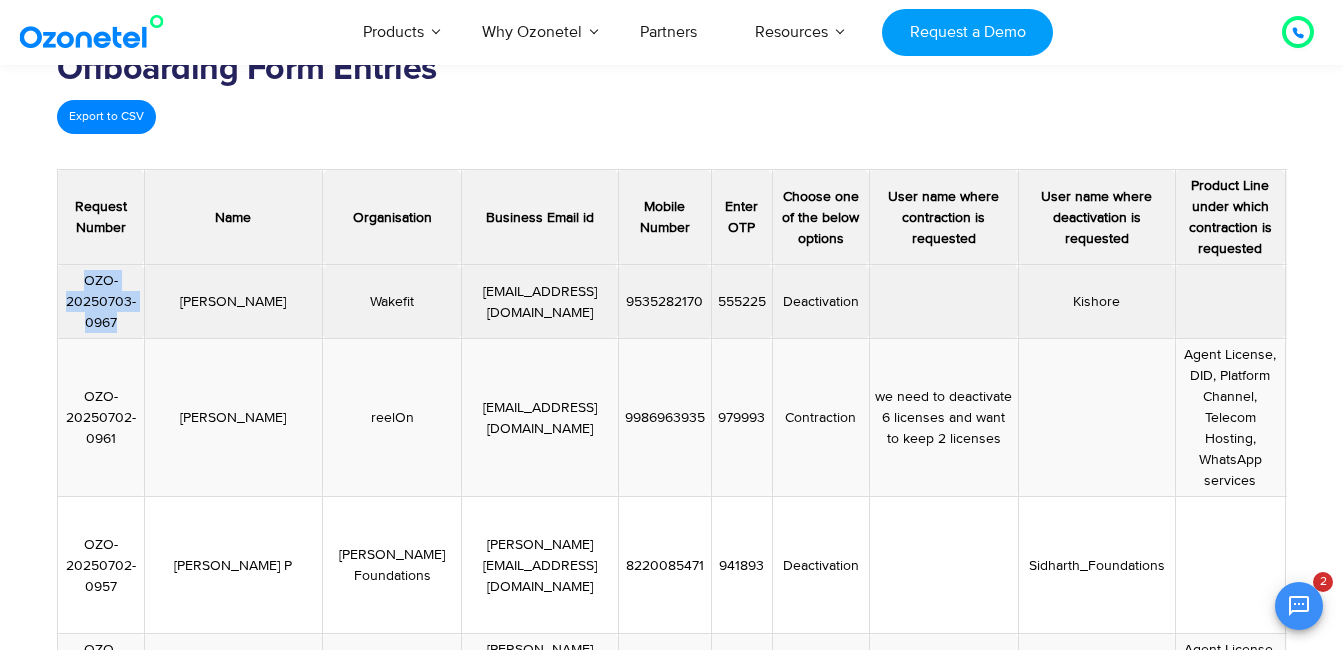 drag, startPoint x: 84, startPoint y: 277, endPoint x: 120, endPoint y: 318, distance: 54.56189 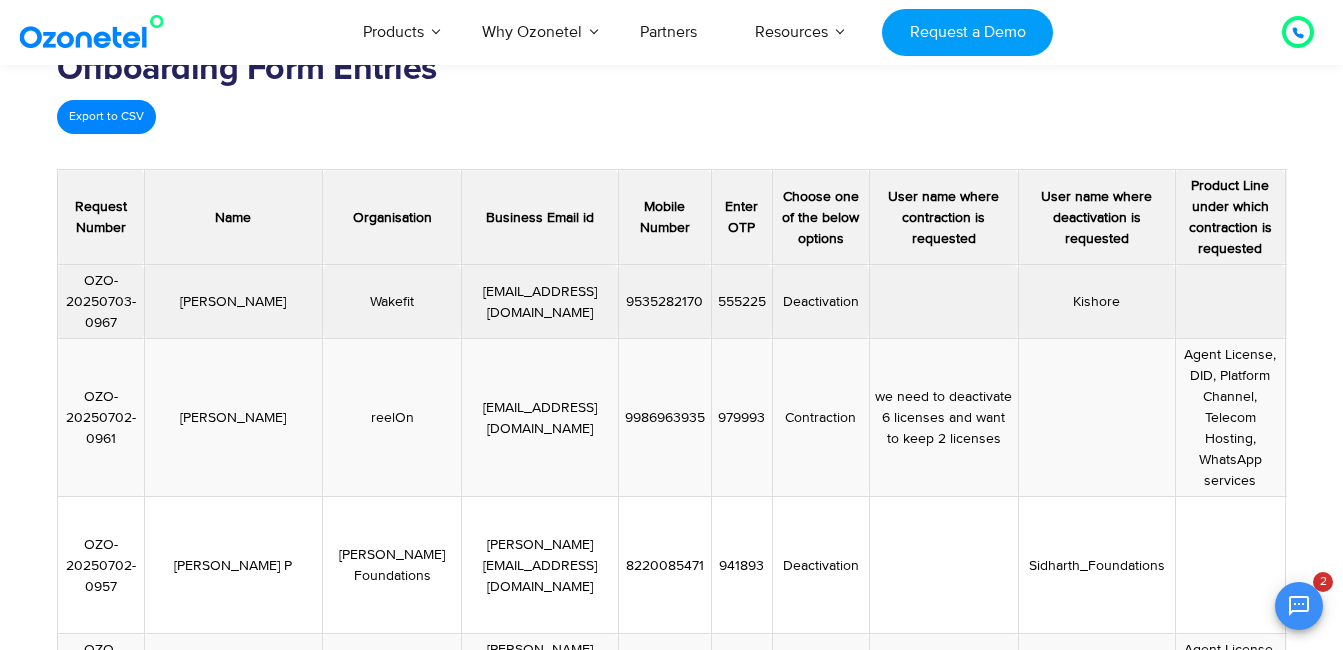 click on "kishore.s@wakefit.co" at bounding box center [539, 302] 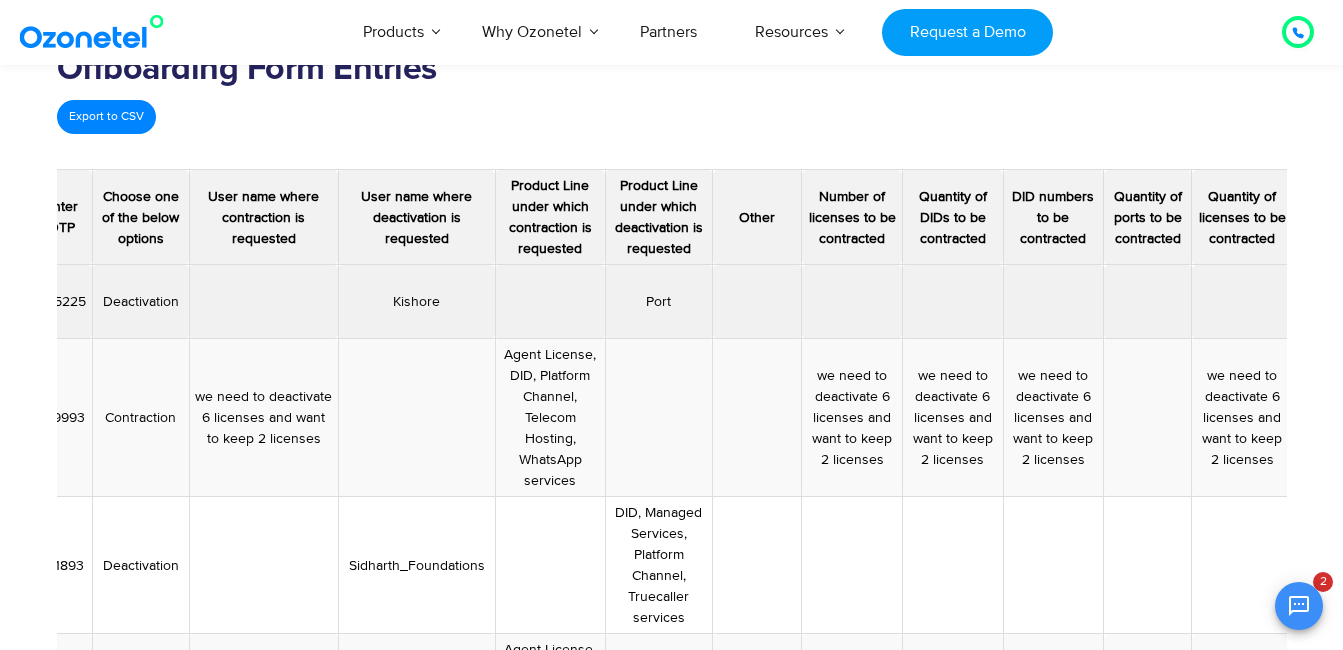 scroll, scrollTop: 0, scrollLeft: 720, axis: horizontal 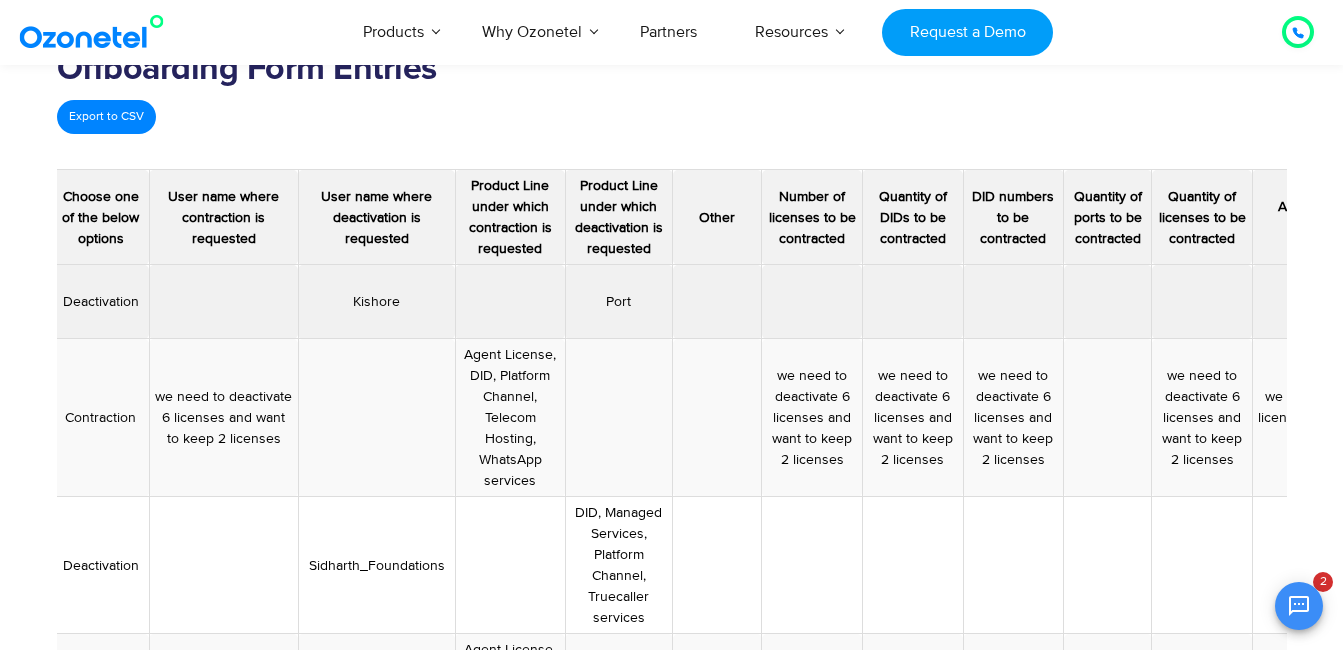 click at bounding box center (912, 302) 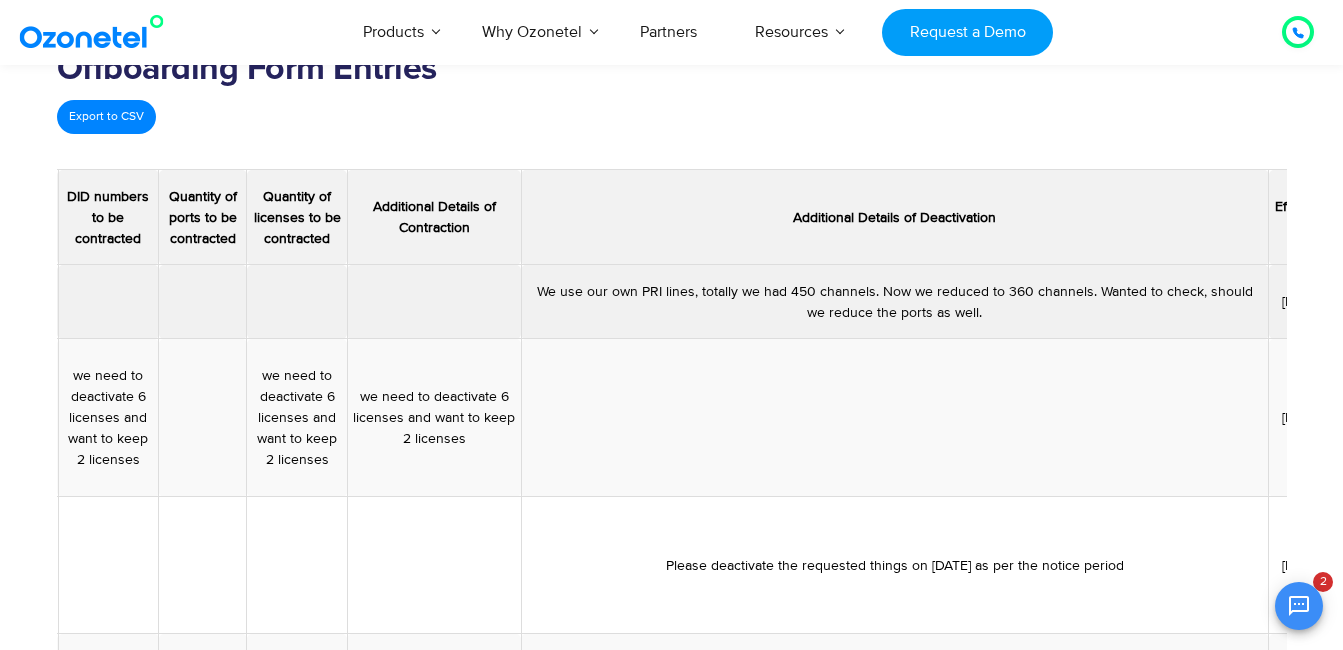 scroll, scrollTop: 0, scrollLeft: 1750, axis: horizontal 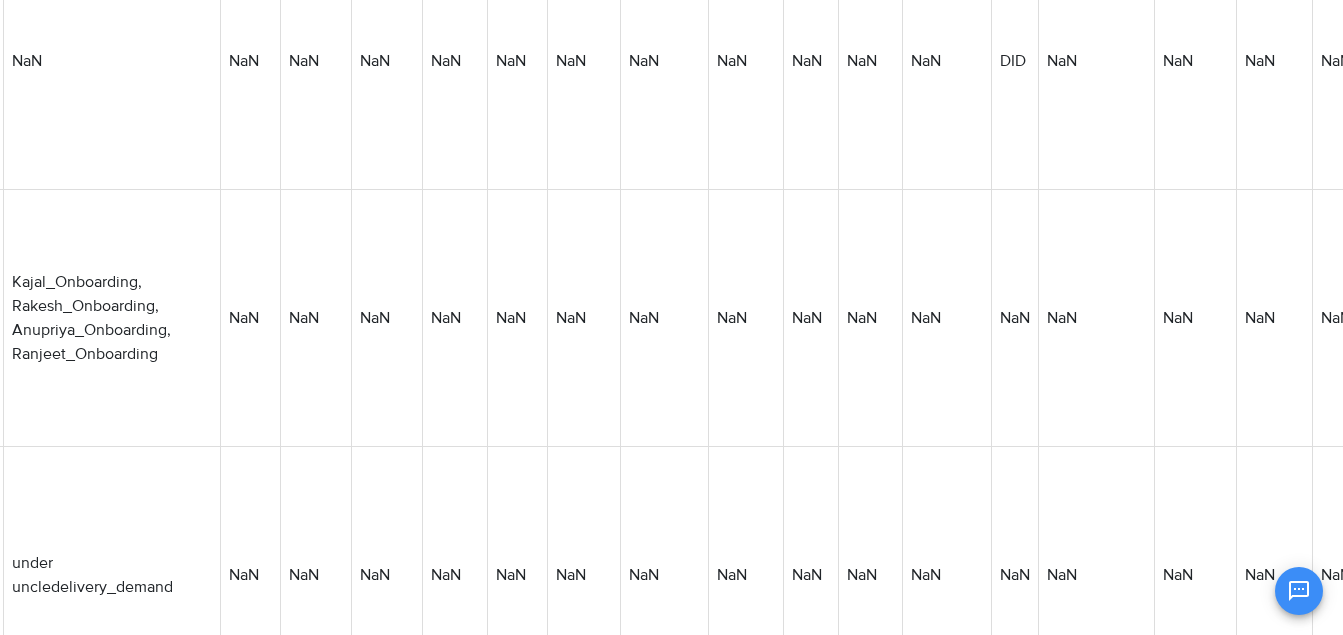 click on "Kajal_Onboarding, Rakesh_Onboarding, Anupriya_Onboarding, Ranjeet_Onboarding" at bounding box center [111, 317] 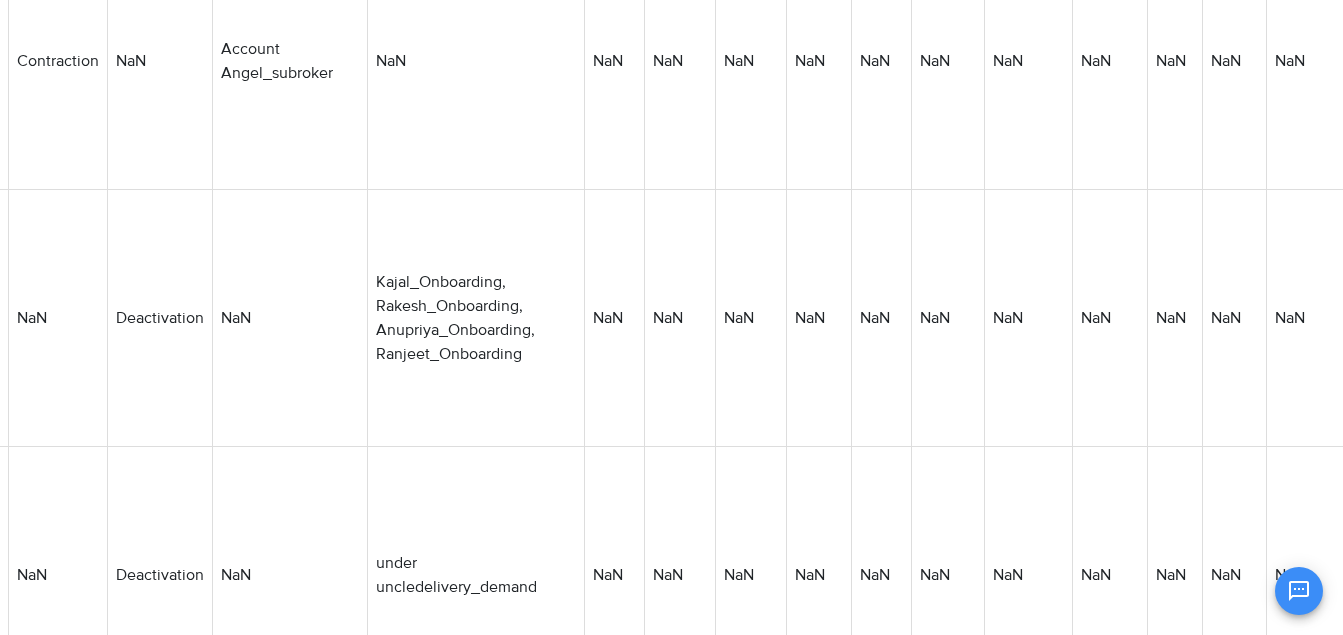 scroll, scrollTop: 1131, scrollLeft: 1080, axis: both 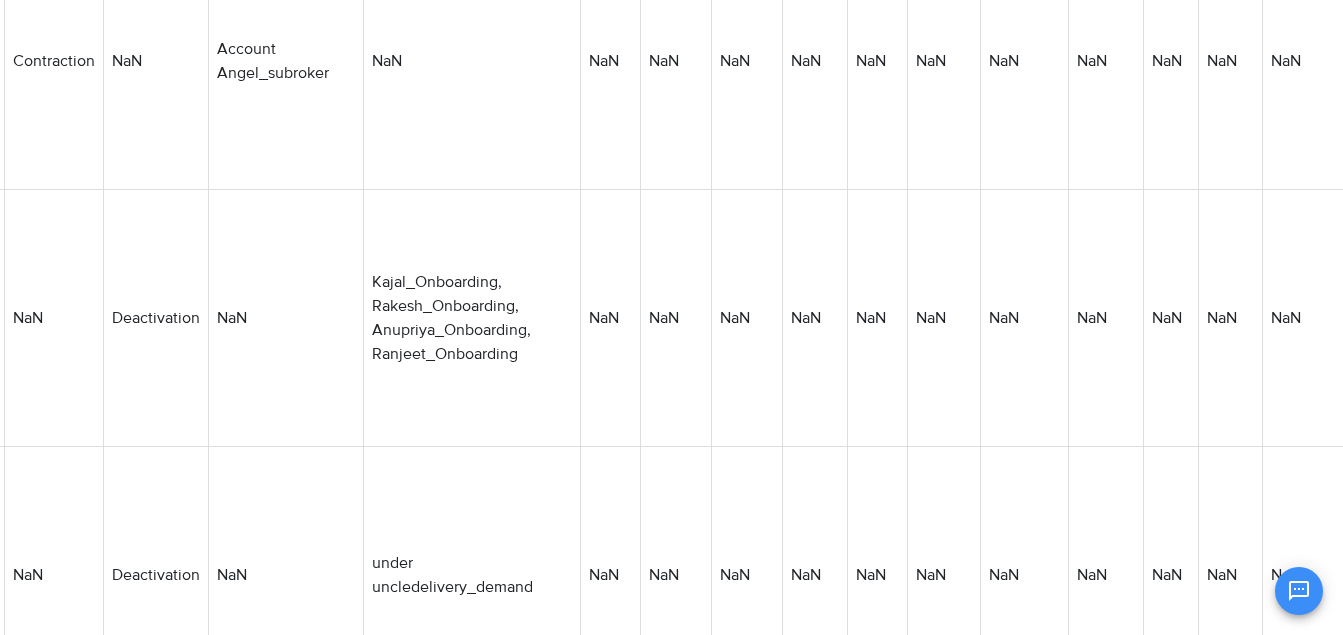 click on "NaN" at bounding box center [610, 317] 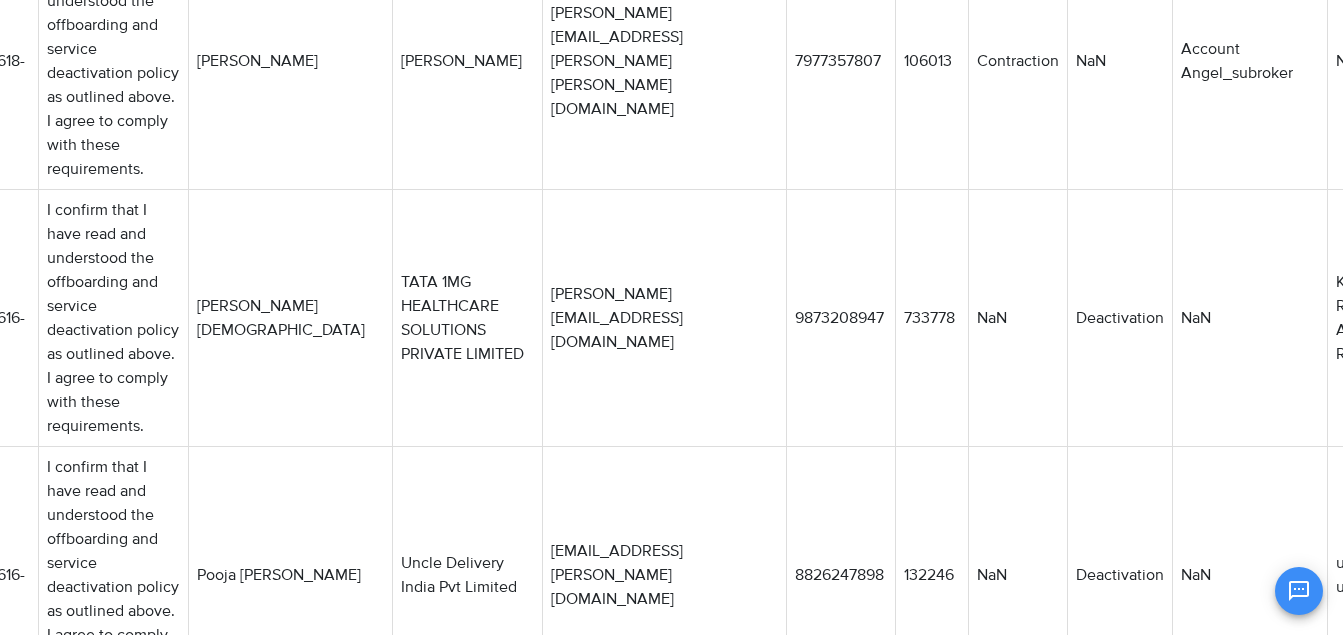 scroll, scrollTop: 1131, scrollLeft: 120, axis: both 